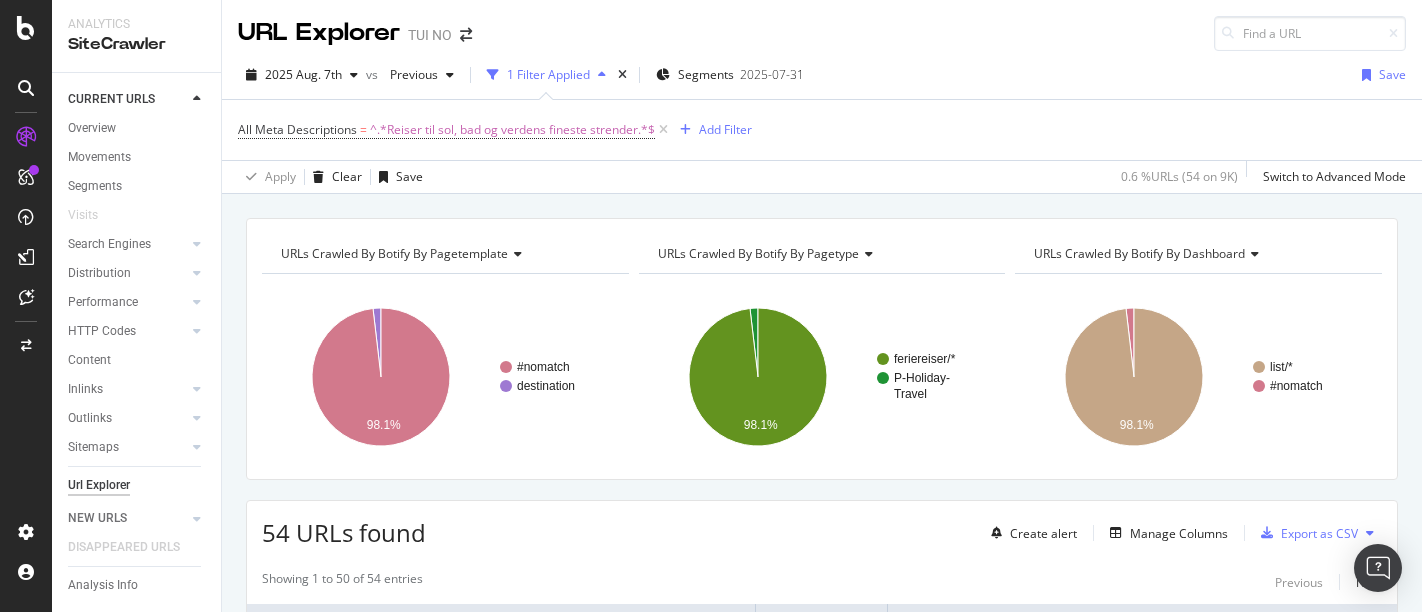 scroll, scrollTop: 0, scrollLeft: 0, axis: both 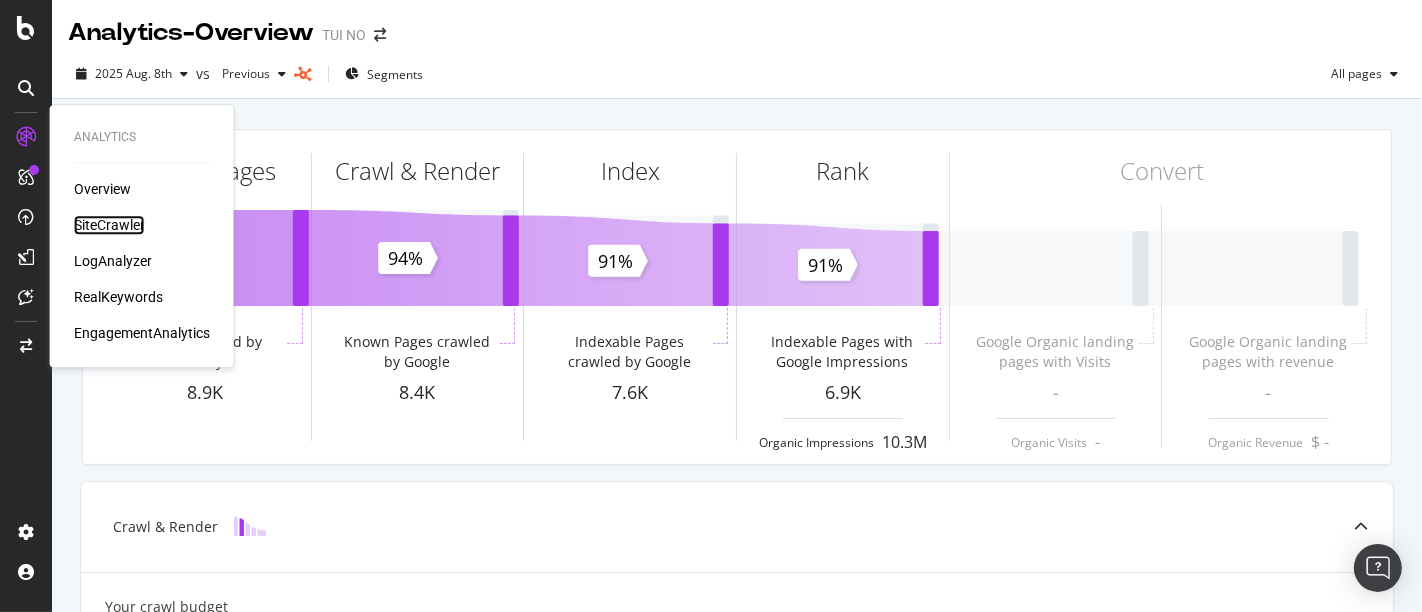 click on "SiteCrawler" at bounding box center [109, 225] 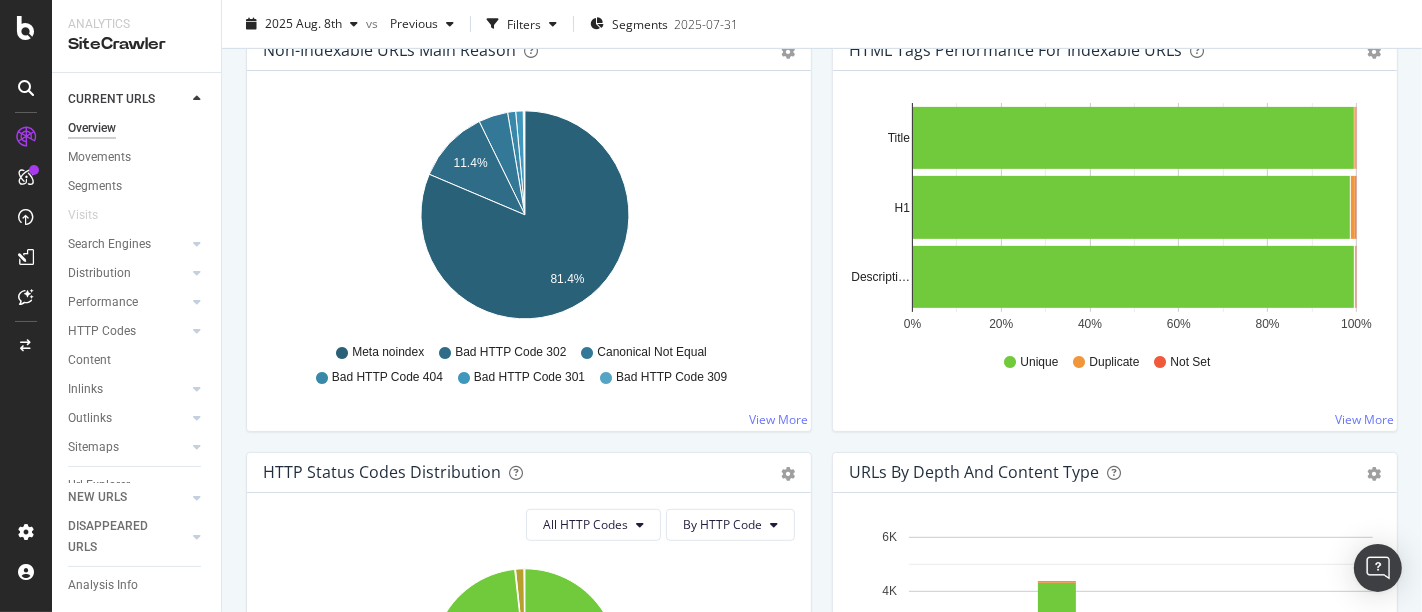 scroll, scrollTop: 698, scrollLeft: 0, axis: vertical 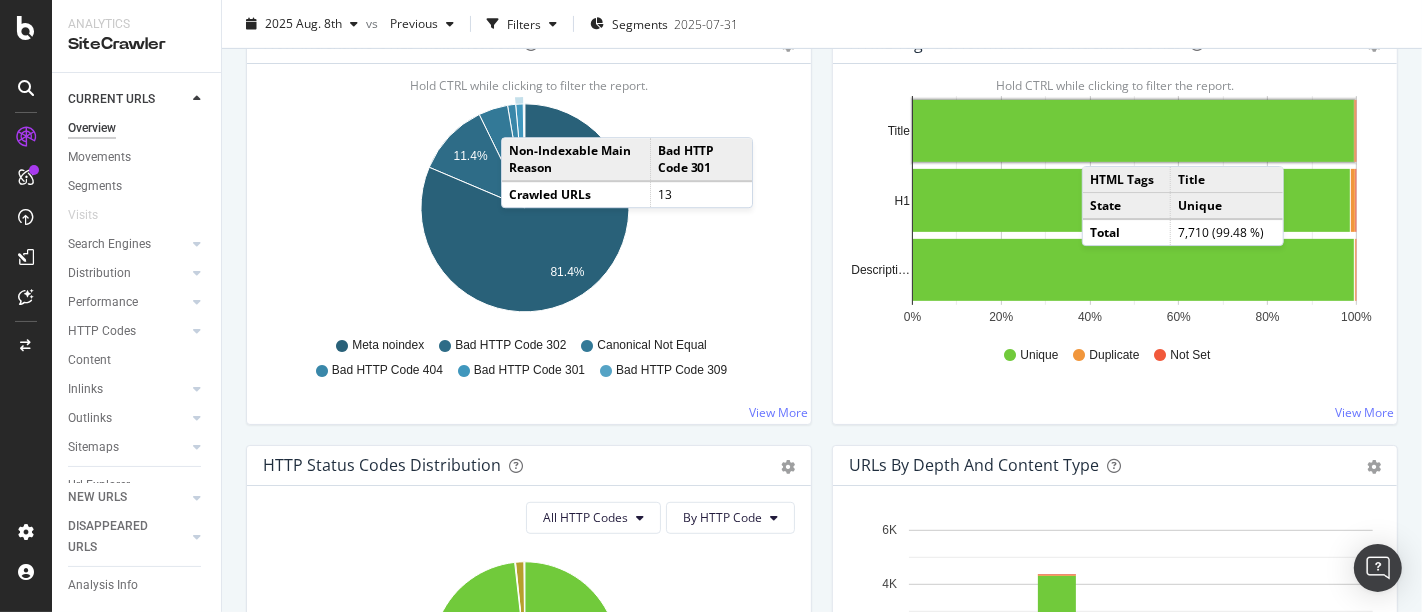 click 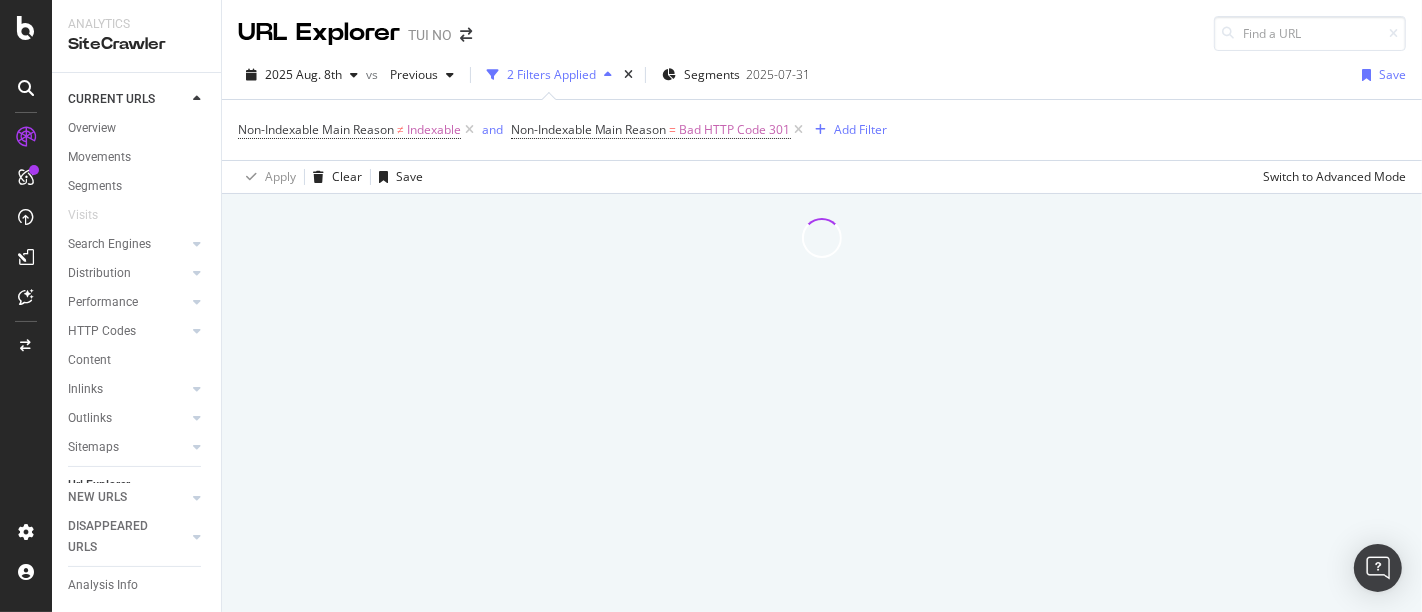 scroll, scrollTop: 0, scrollLeft: 0, axis: both 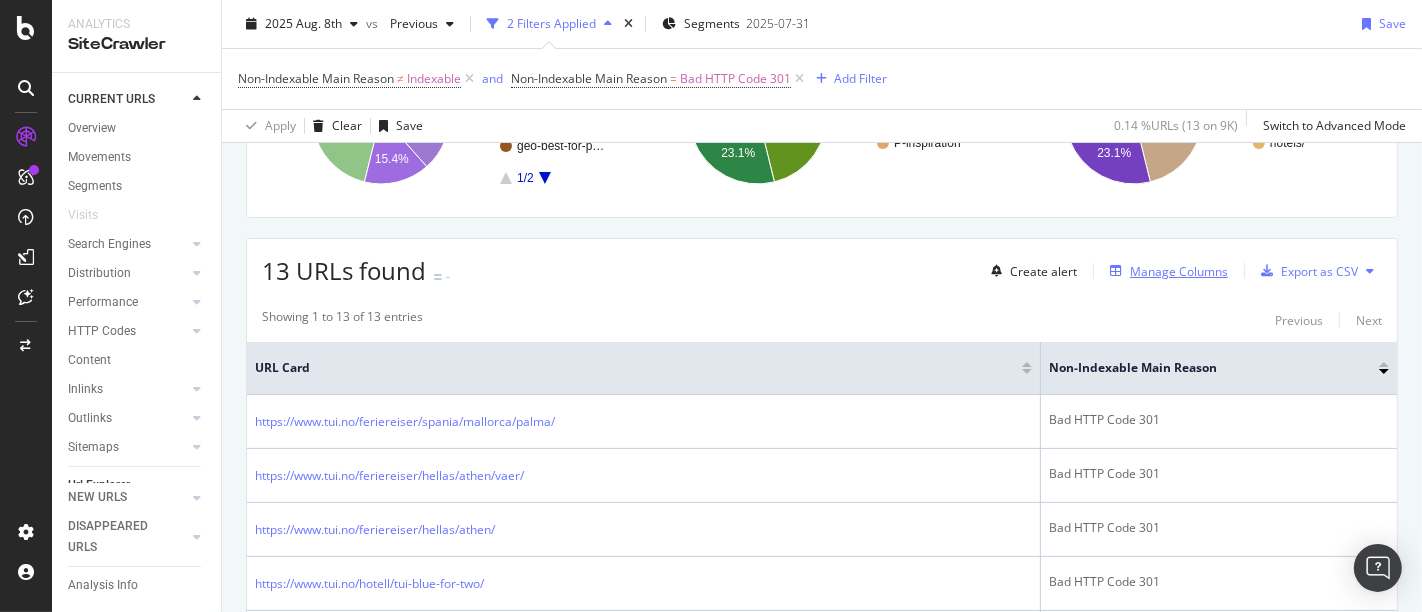 click on "Manage Columns" at bounding box center (1179, 271) 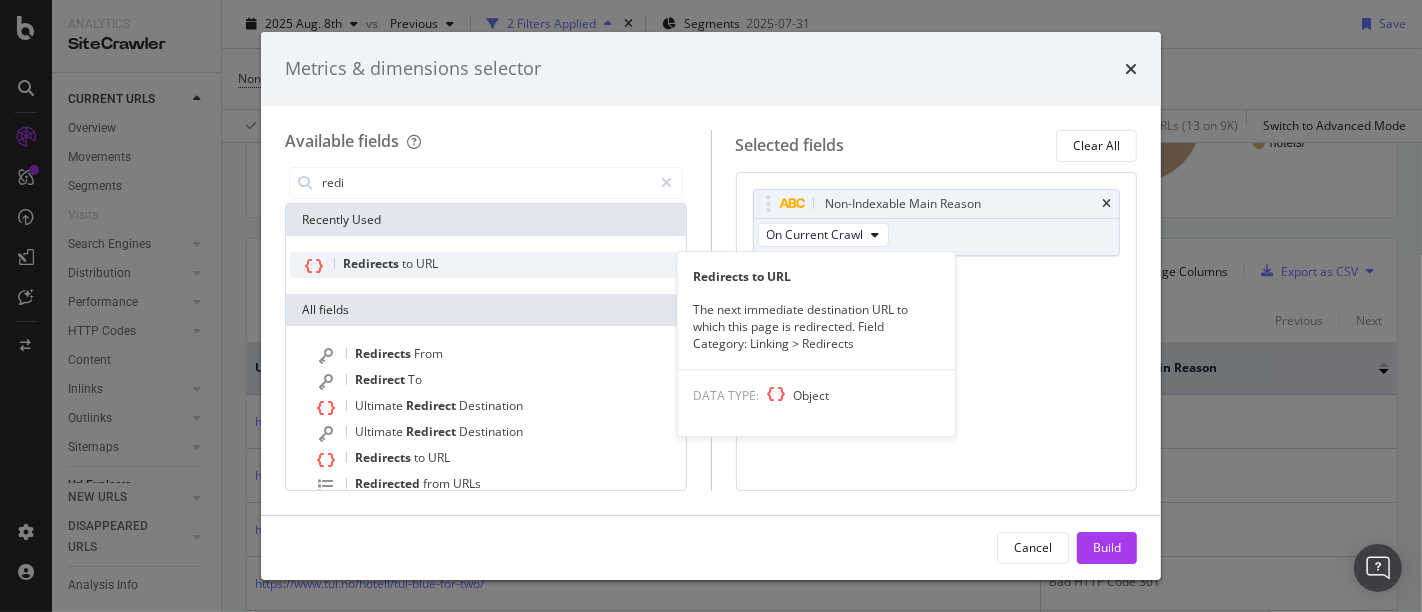 type on "redi" 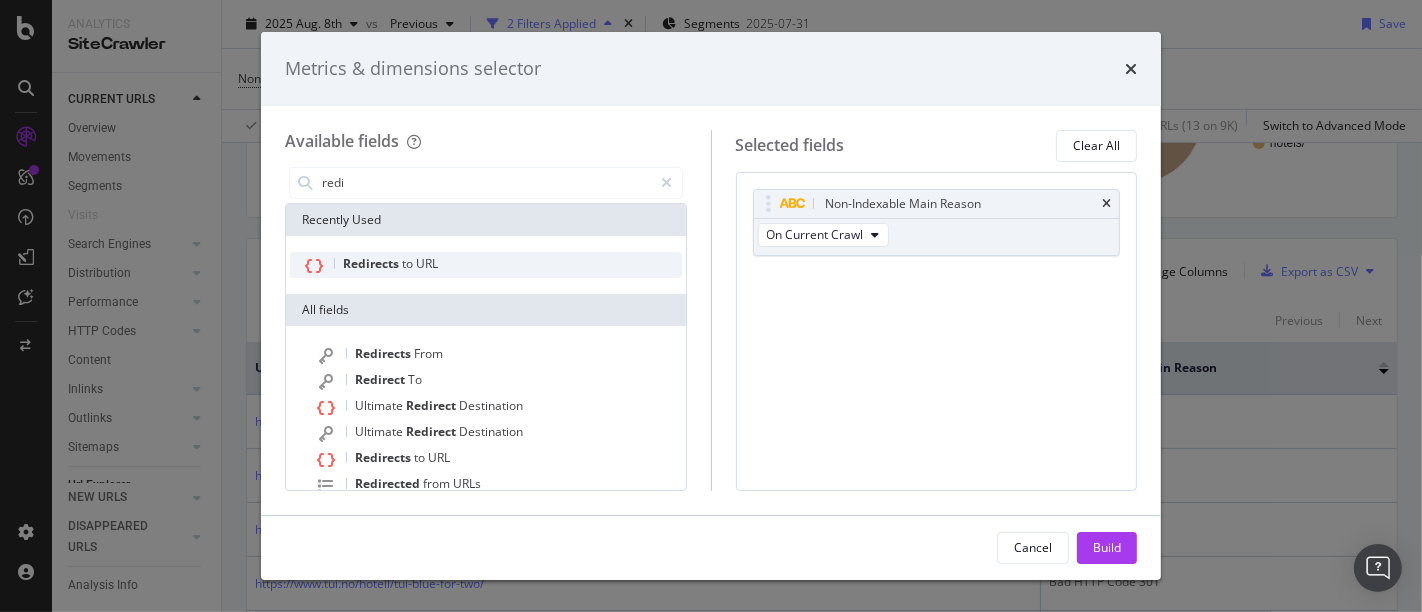 click on "to" at bounding box center (409, 263) 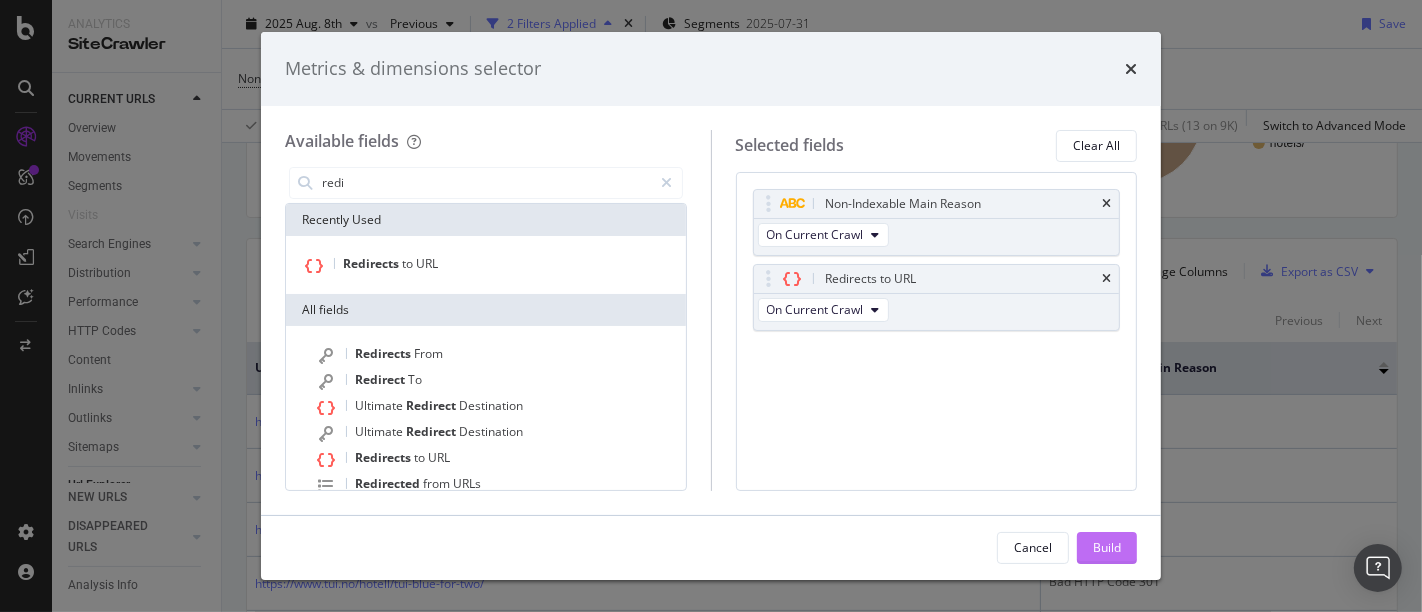 click on "Build" at bounding box center (1107, 547) 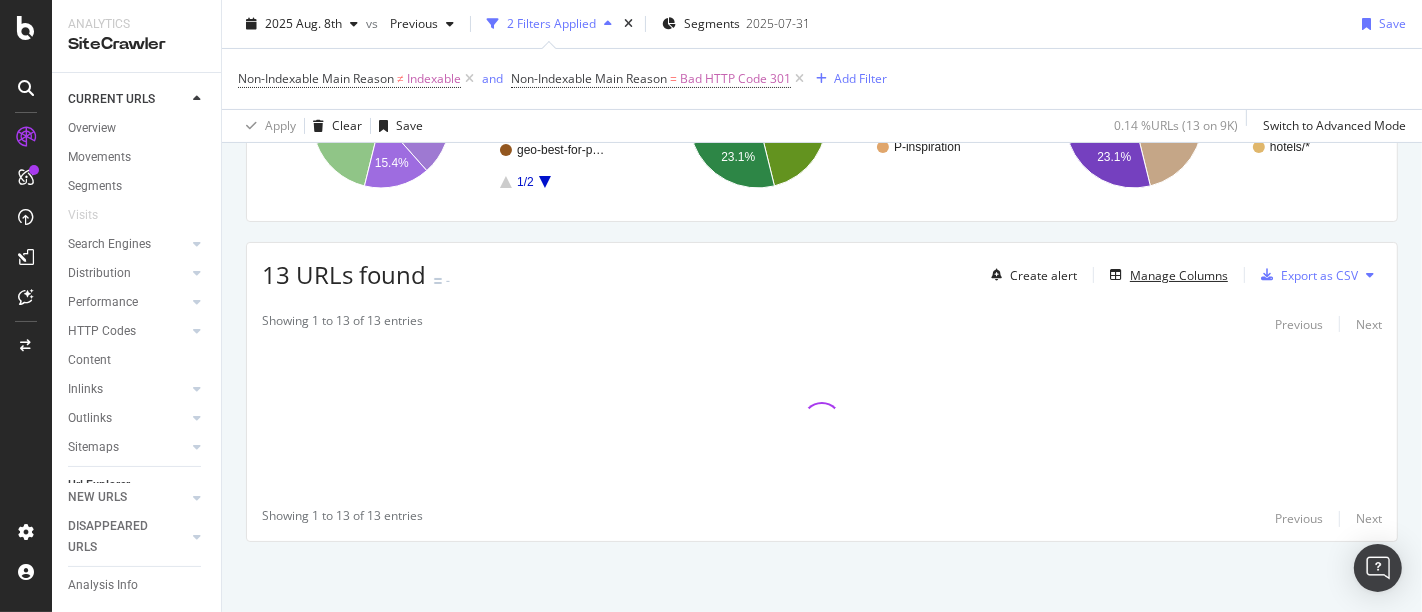 scroll, scrollTop: 255, scrollLeft: 0, axis: vertical 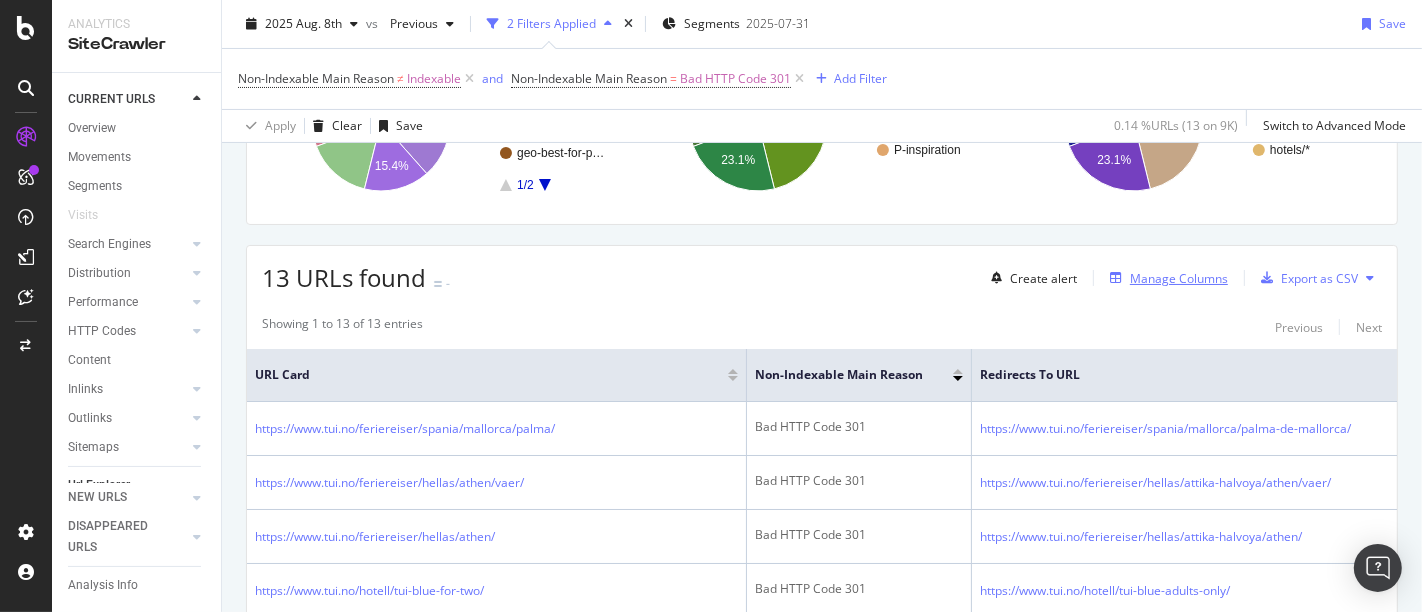 click on "Manage Columns" at bounding box center [1179, 278] 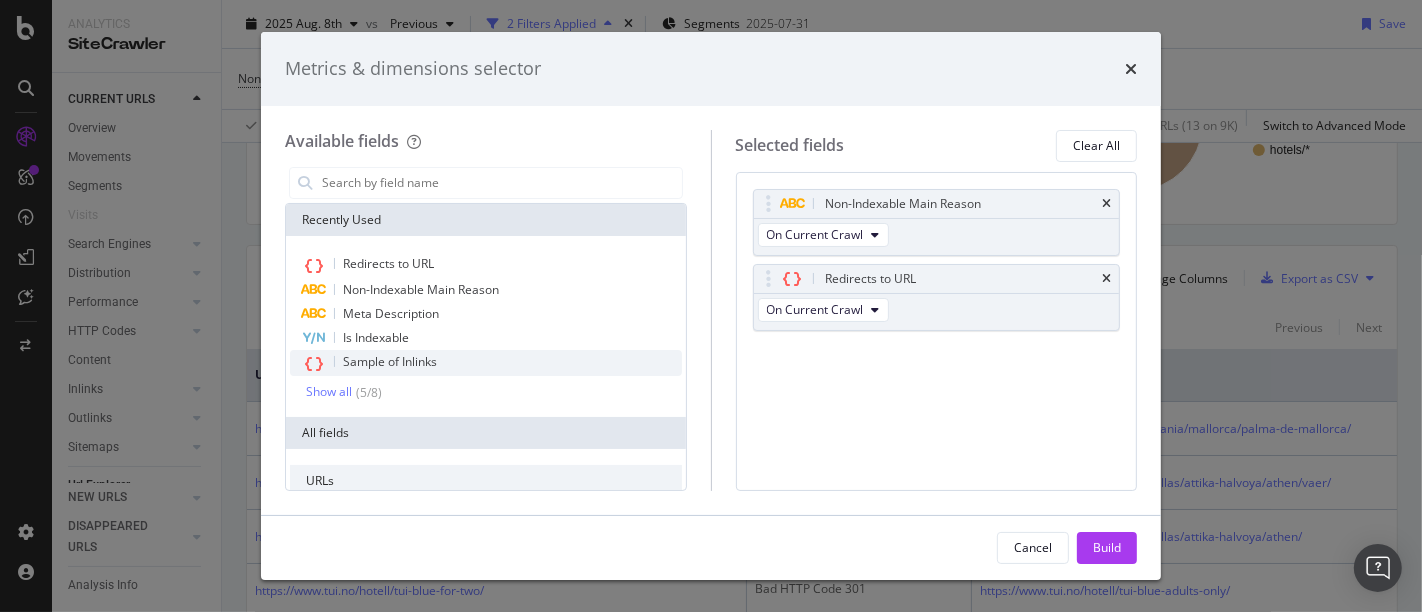 click on "Sample of Inlinks" at bounding box center (390, 361) 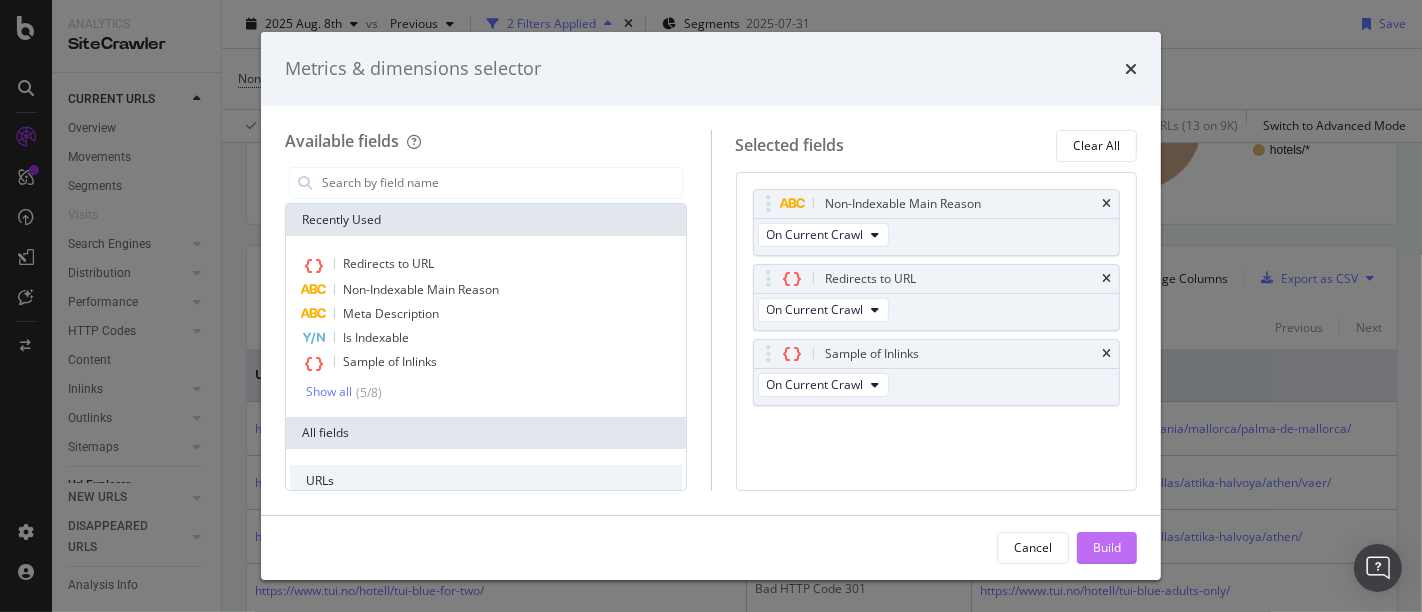 click on "Build" at bounding box center [1107, 548] 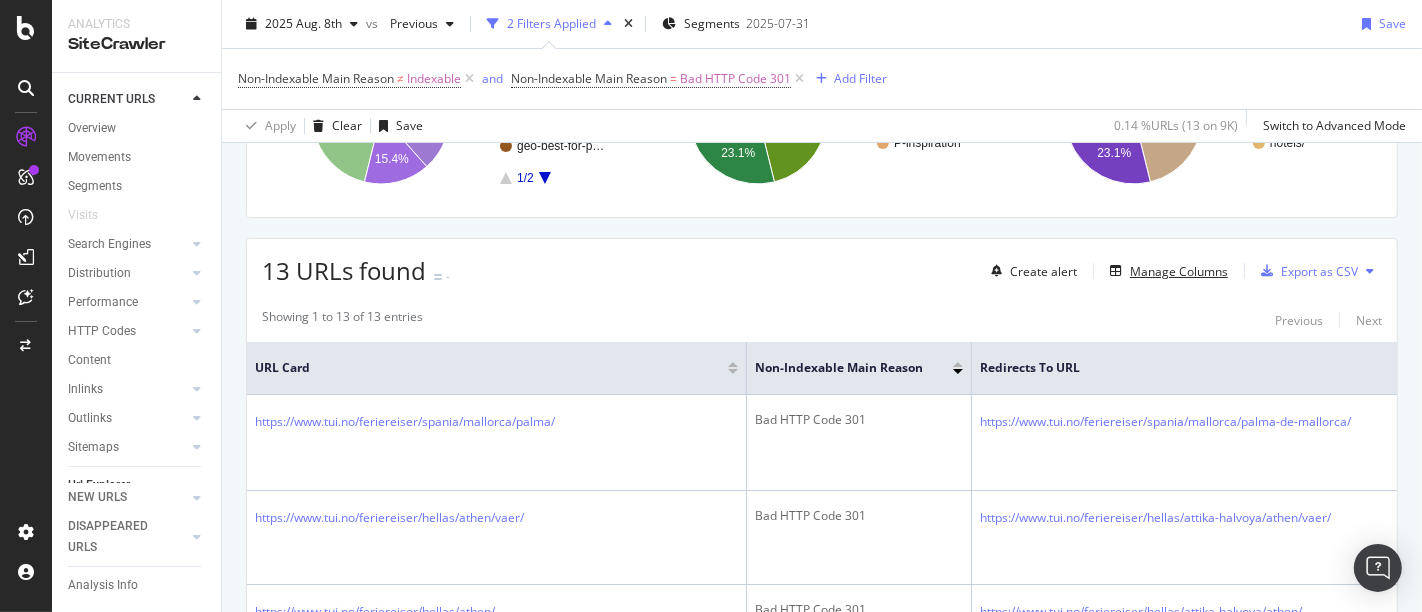 scroll, scrollTop: 285, scrollLeft: 0, axis: vertical 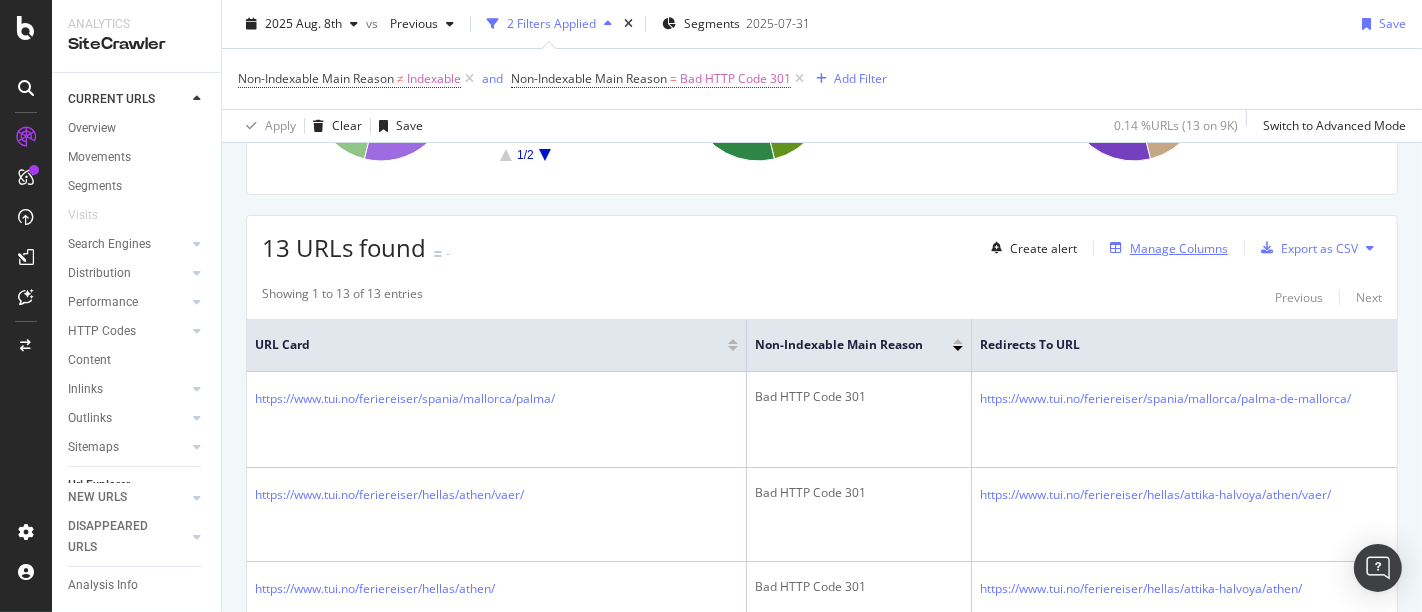 click on "Manage Columns" at bounding box center [1179, 248] 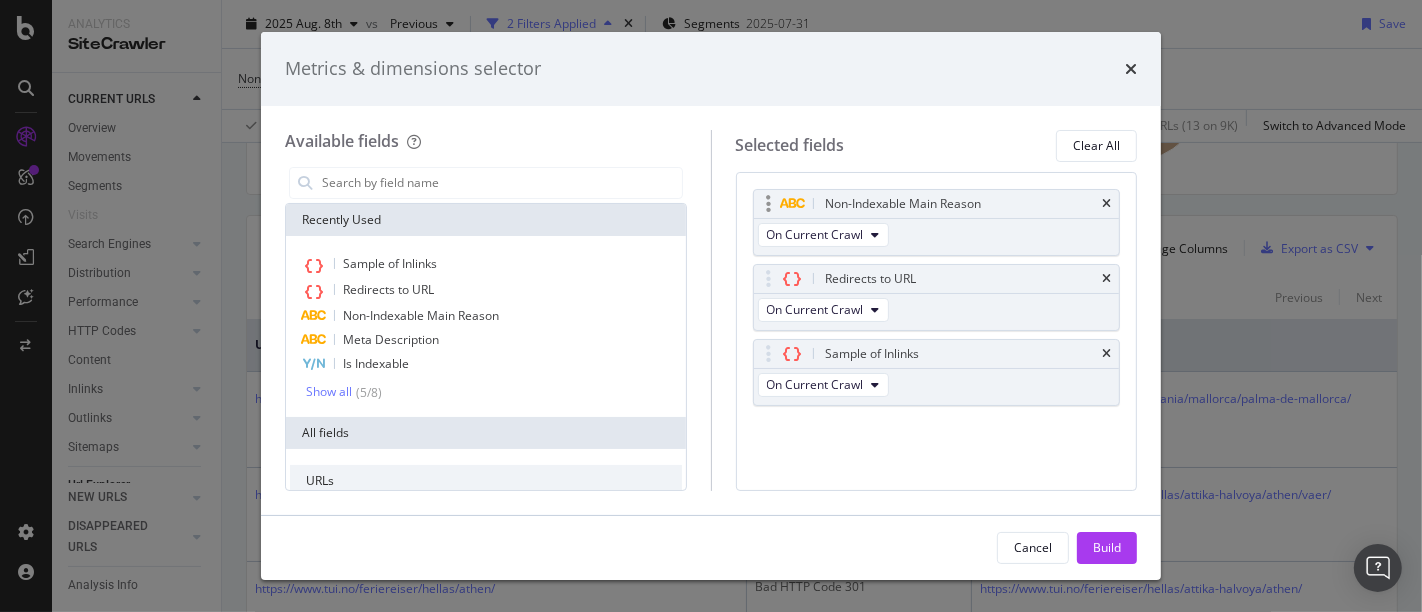click on "Non-Indexable Main Reason" at bounding box center [937, 204] 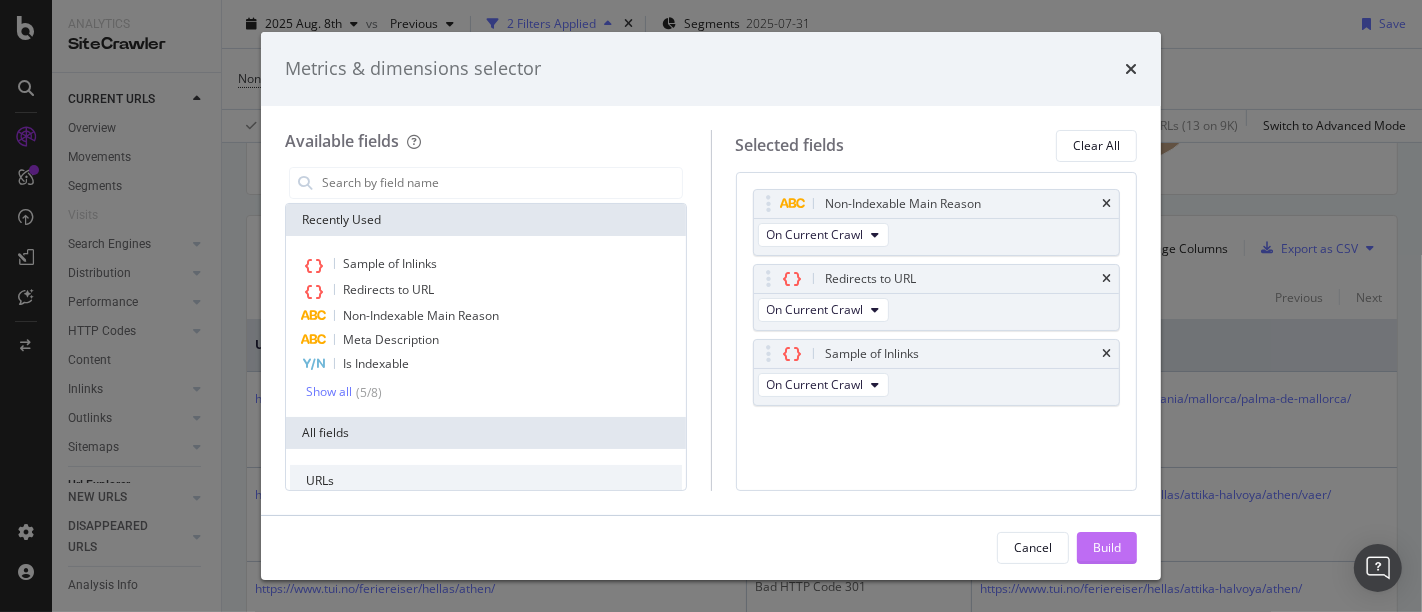 click on "Build" at bounding box center (1107, 547) 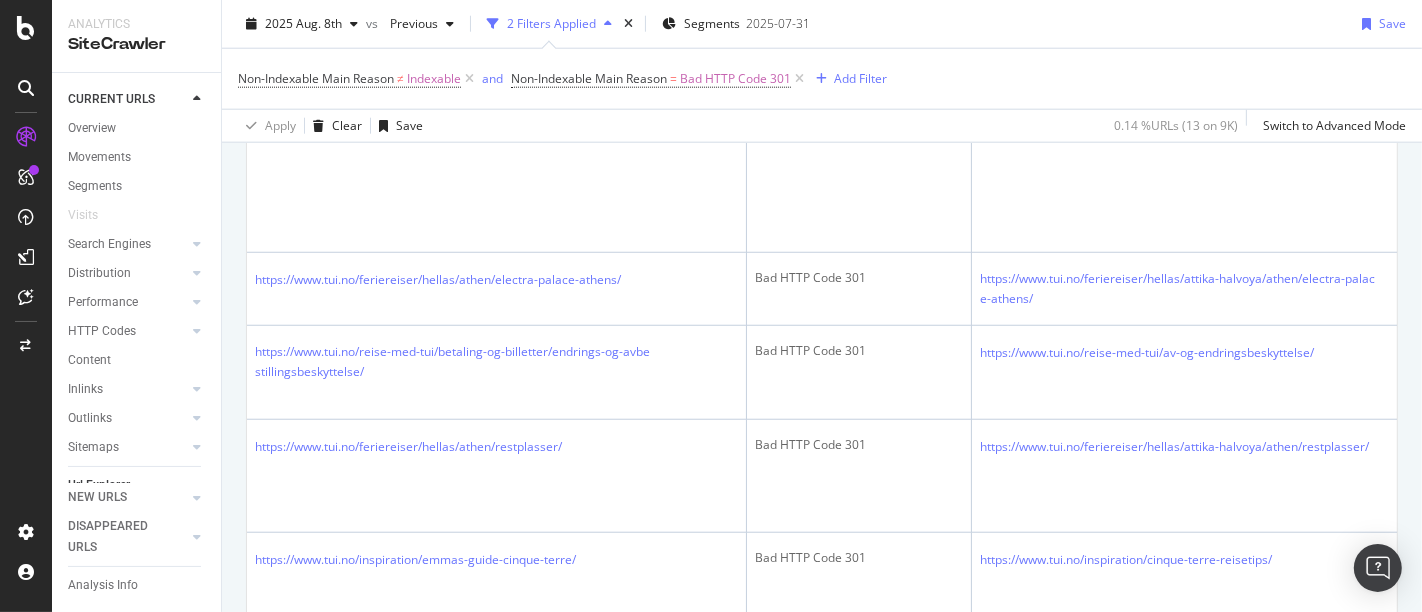 scroll, scrollTop: 8654, scrollLeft: 0, axis: vertical 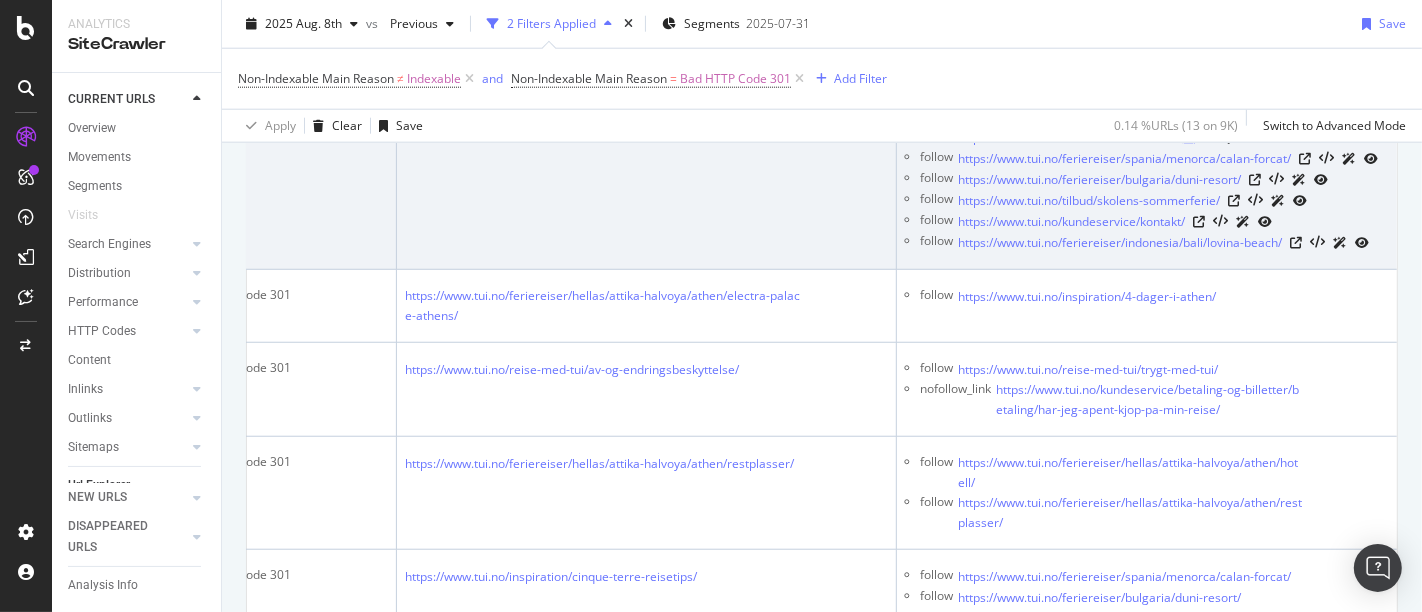 click at bounding box center (1189, 138) 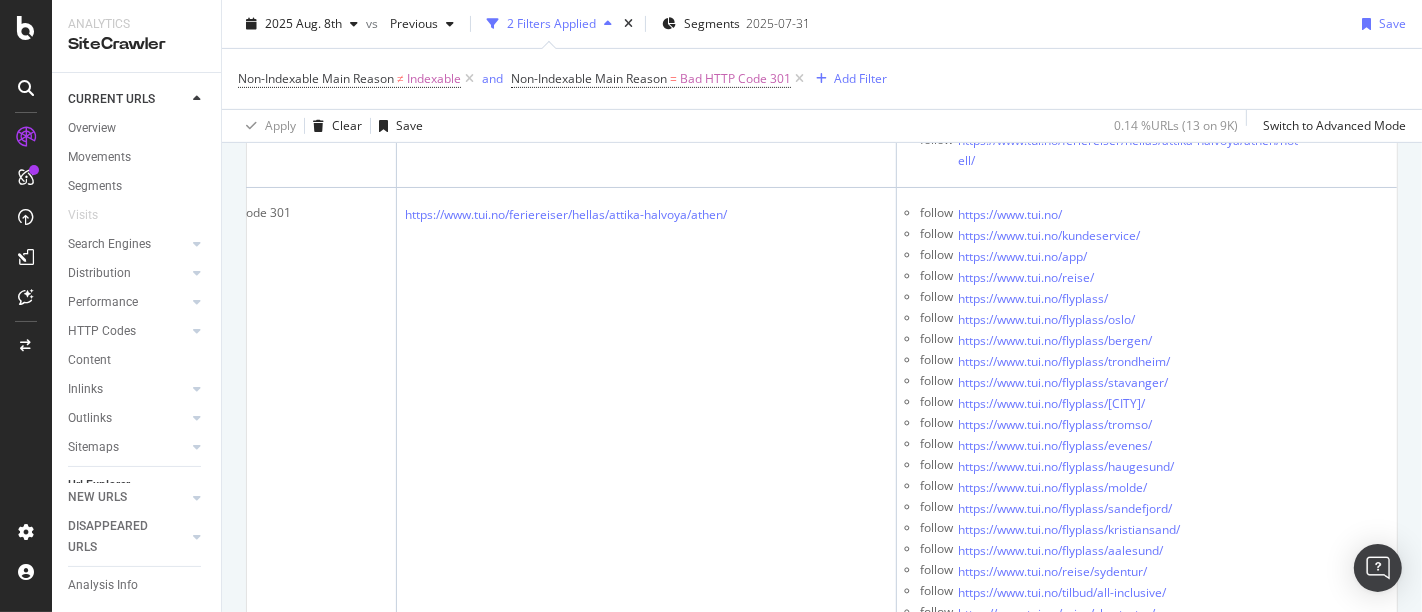 scroll, scrollTop: 682, scrollLeft: 0, axis: vertical 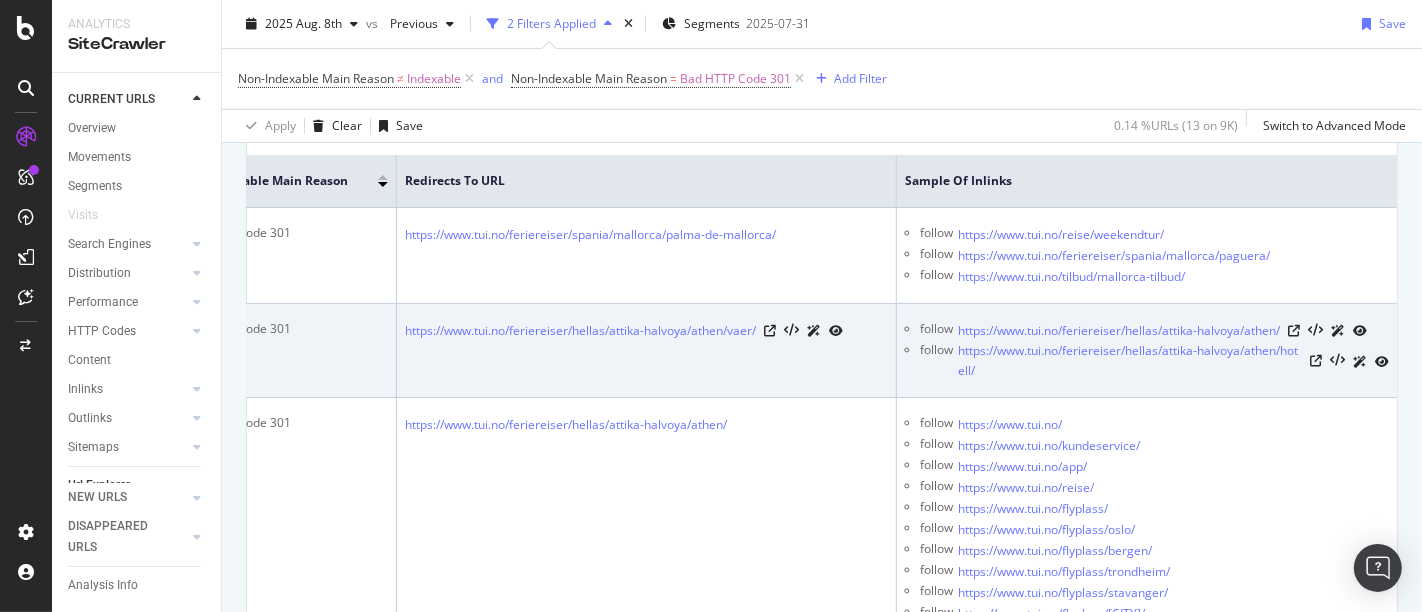 click on "Bad HTTP Code 301" at bounding box center [284, 351] 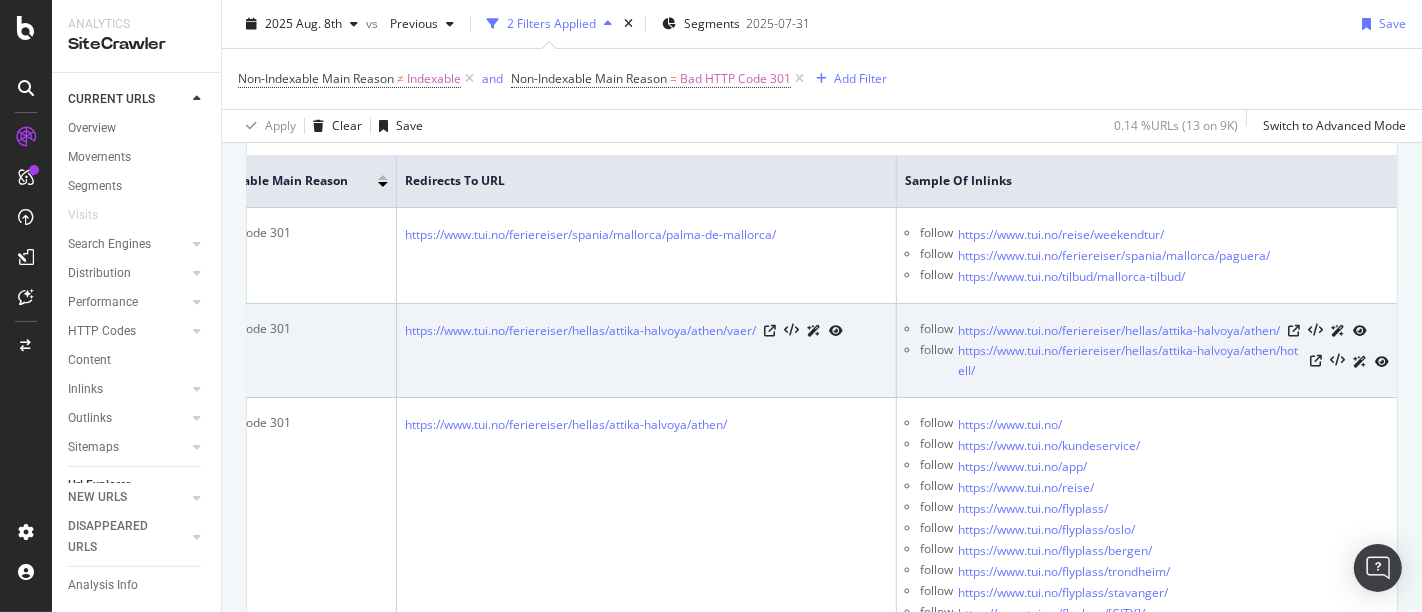 scroll, scrollTop: 0, scrollLeft: 589, axis: horizontal 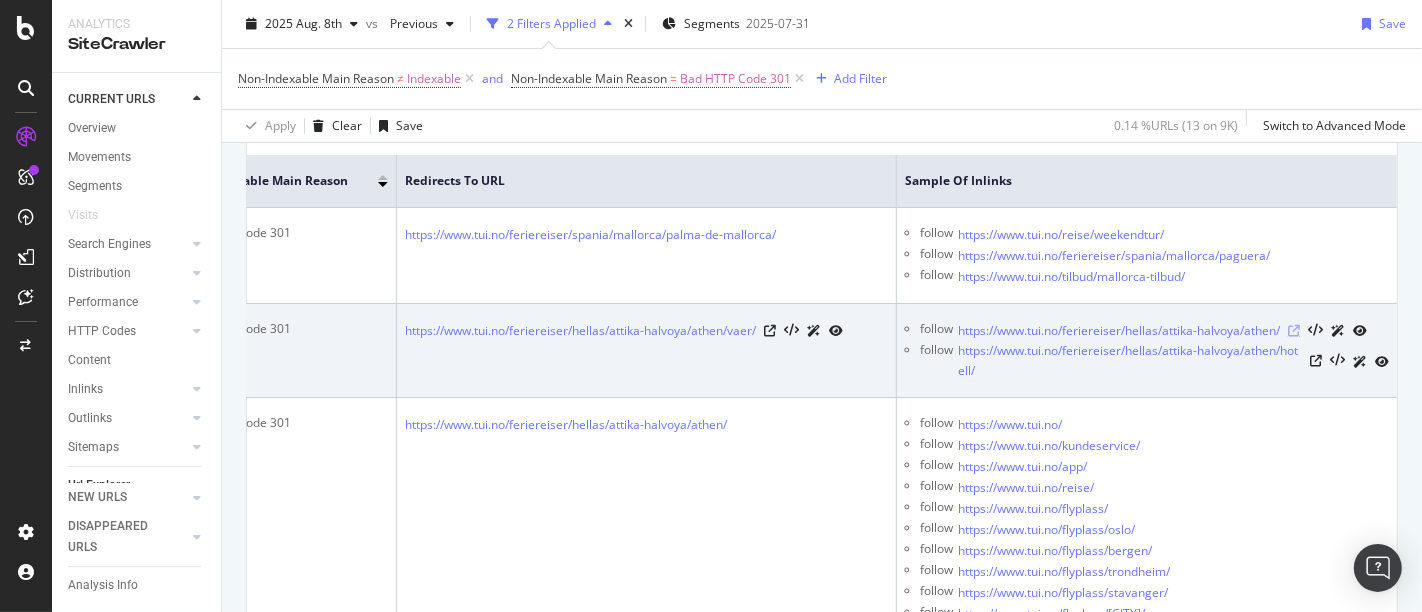 click at bounding box center (1294, 331) 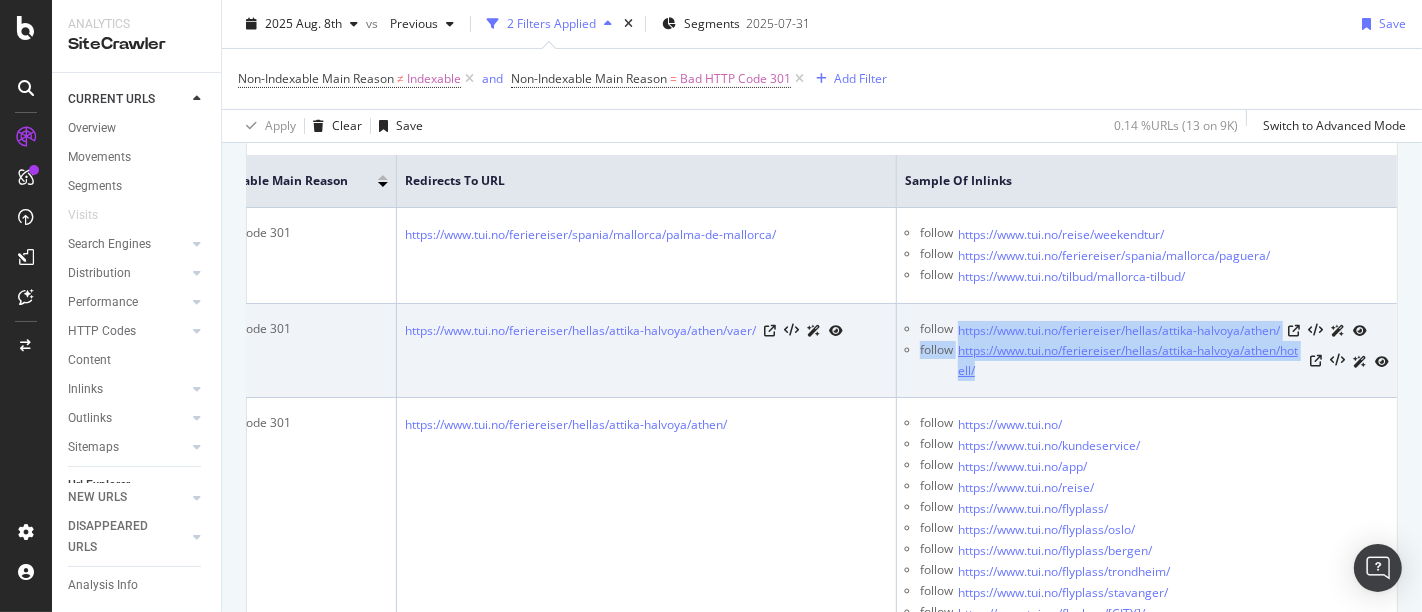 drag, startPoint x: 939, startPoint y: 326, endPoint x: 982, endPoint y: 375, distance: 65.192024 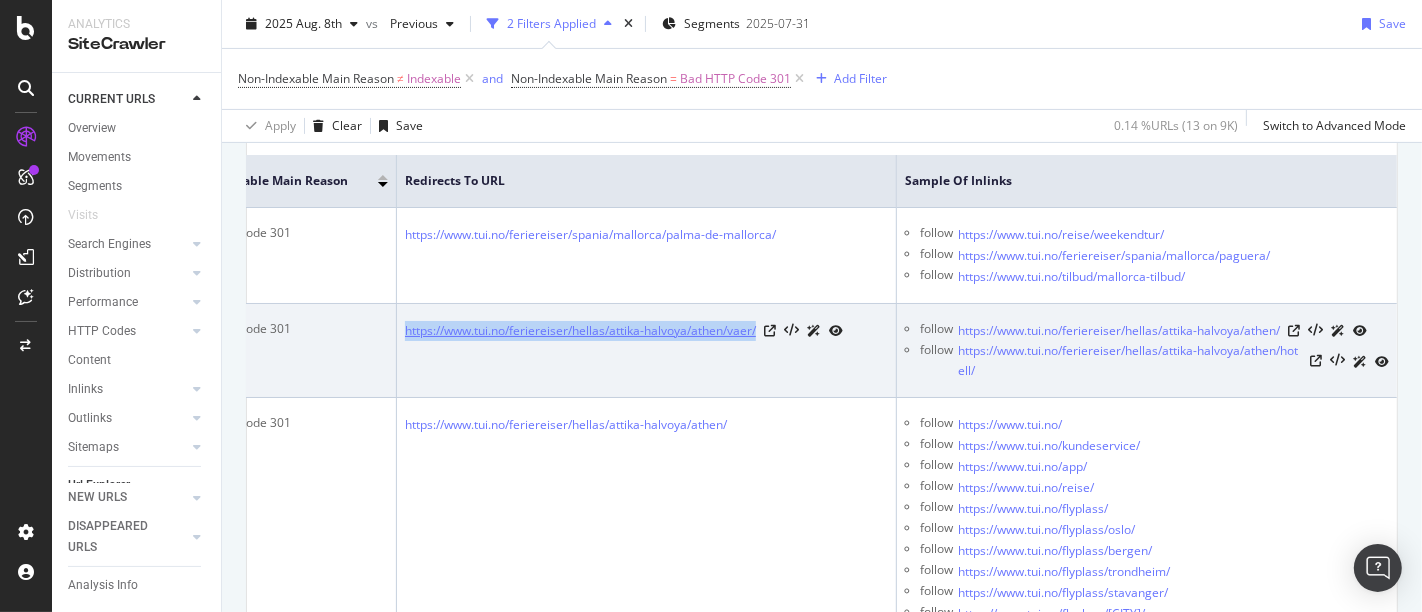 drag, startPoint x: 387, startPoint y: 326, endPoint x: 743, endPoint y: 326, distance: 356 